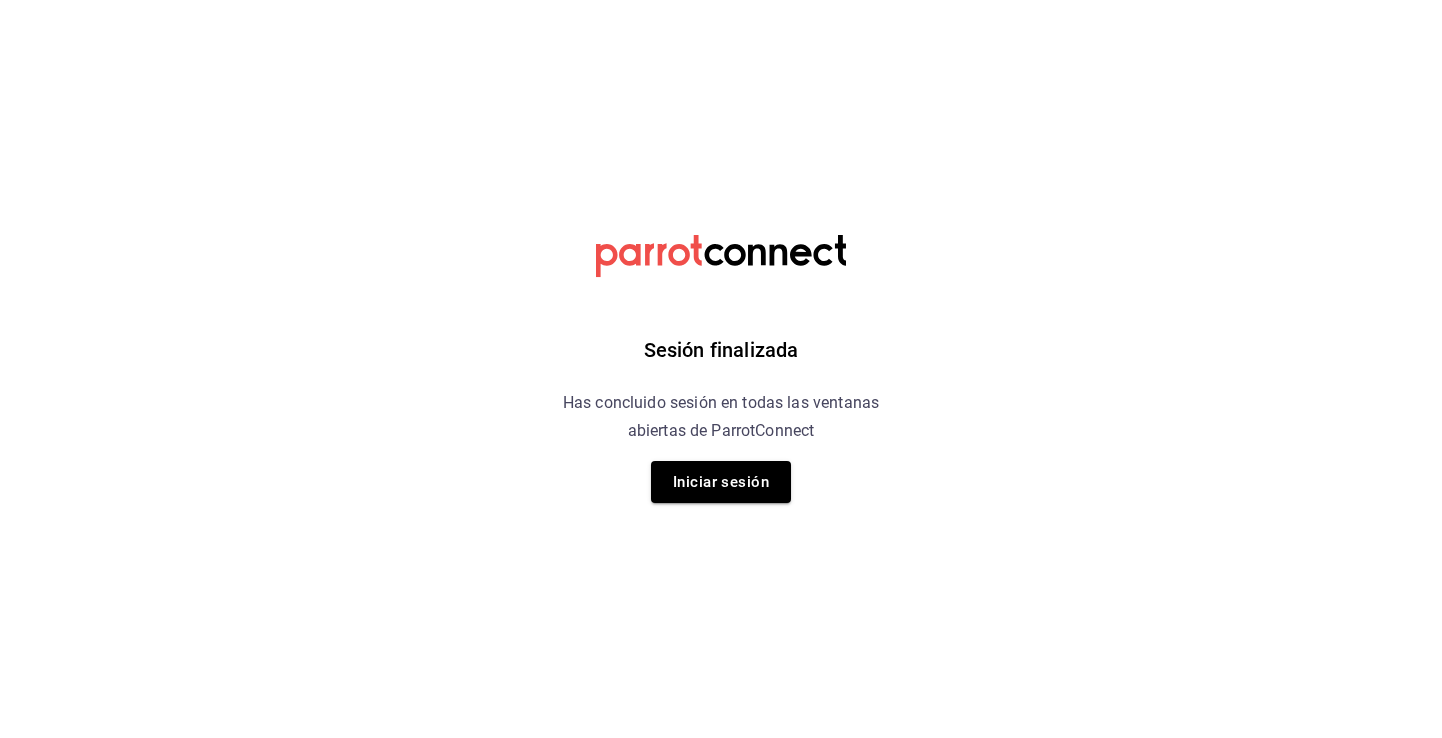 scroll, scrollTop: 0, scrollLeft: 0, axis: both 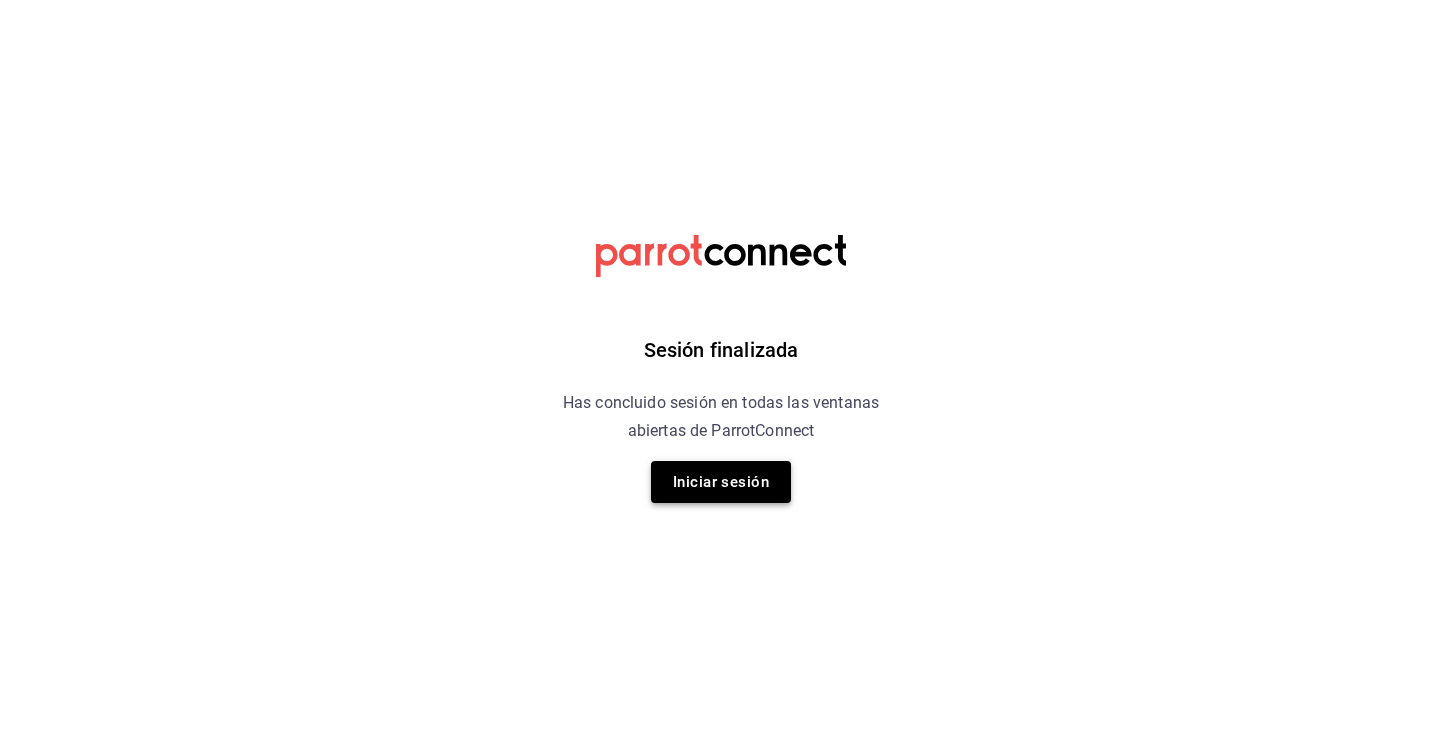 click on "Iniciar sesión" at bounding box center [721, 482] 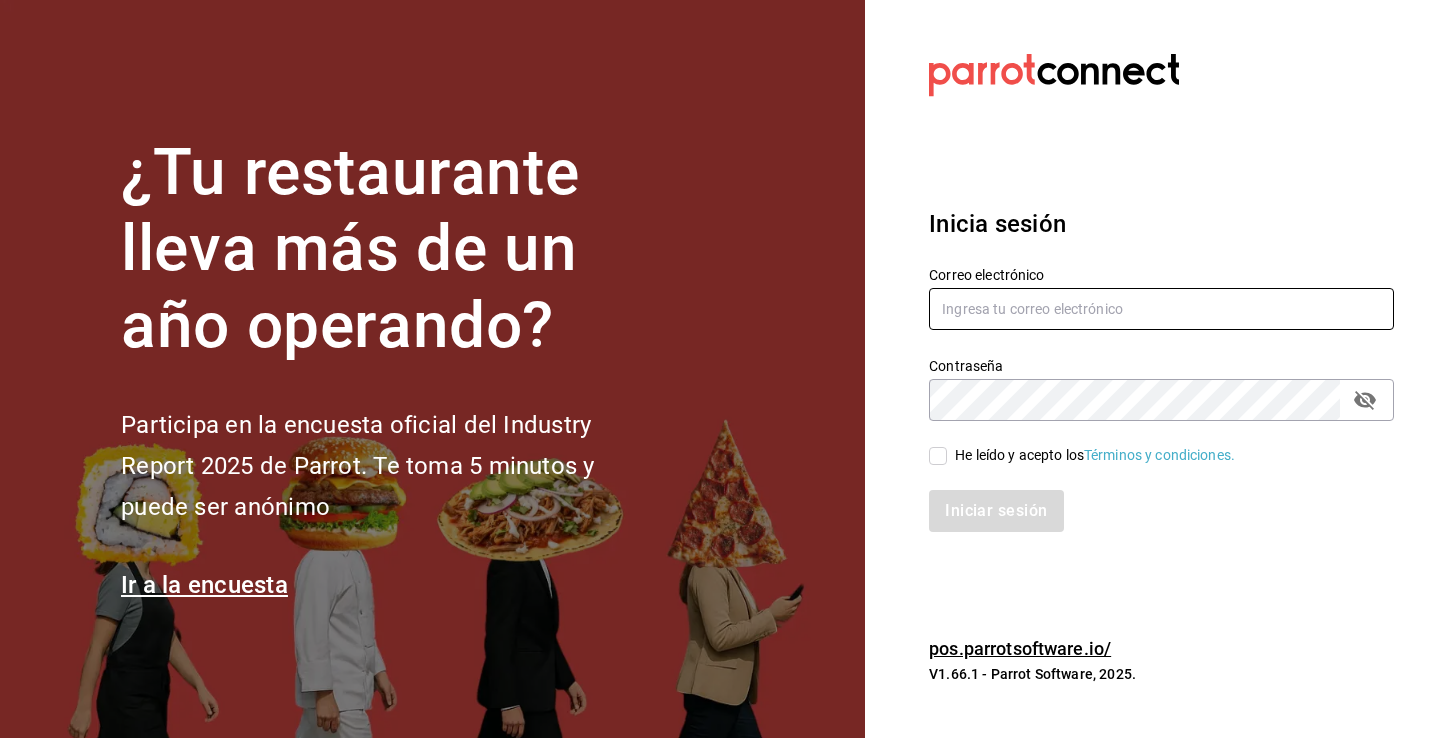 type on "[EMAIL]" 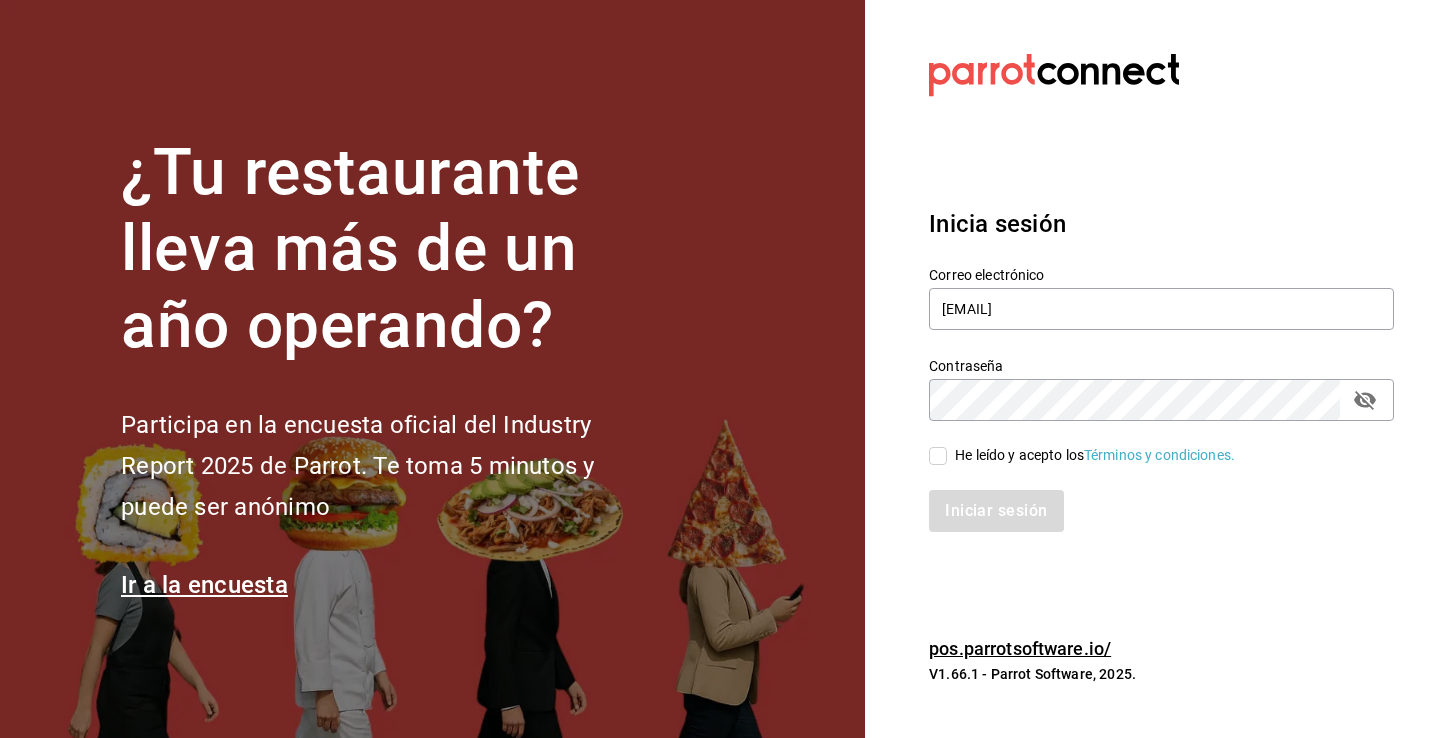 click on "He leído y acepto los  Términos y condiciones." at bounding box center (1091, 455) 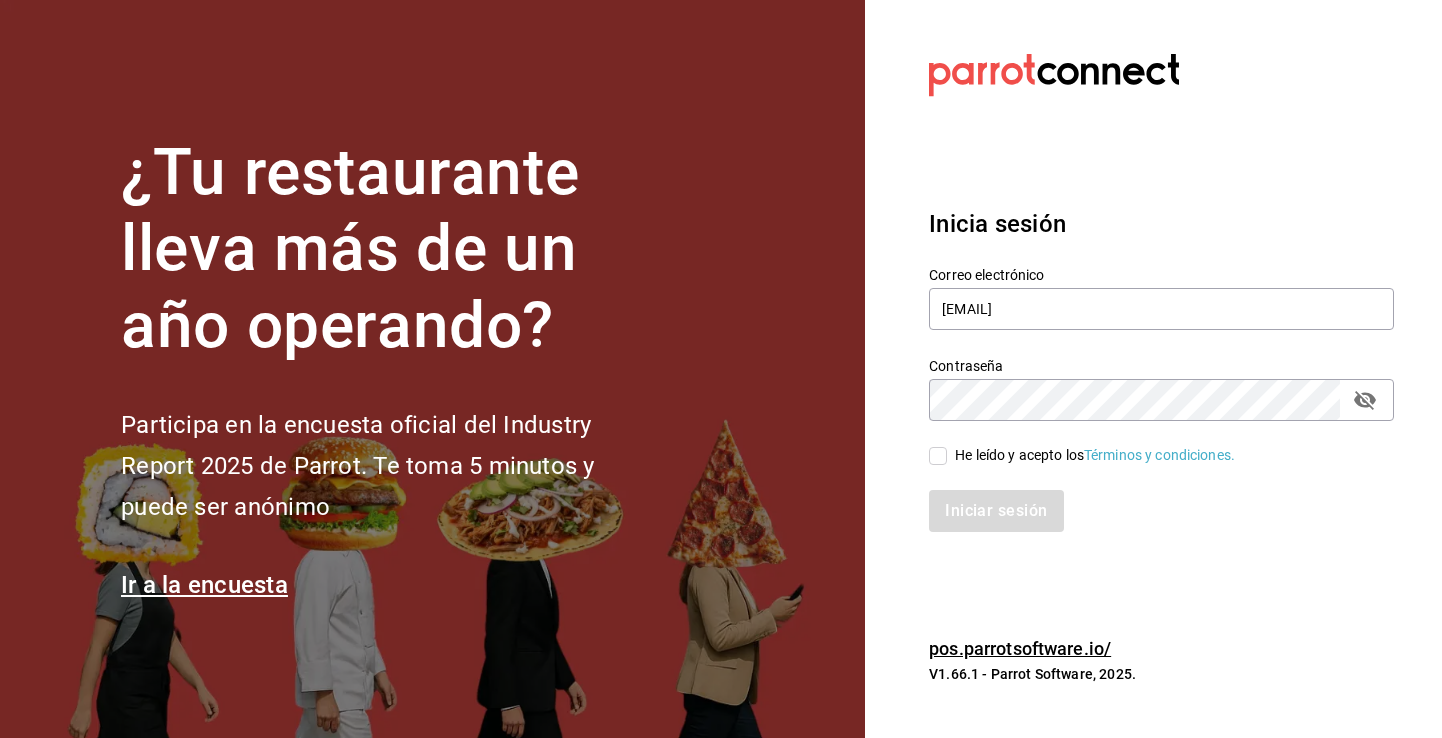 checkbox on "true" 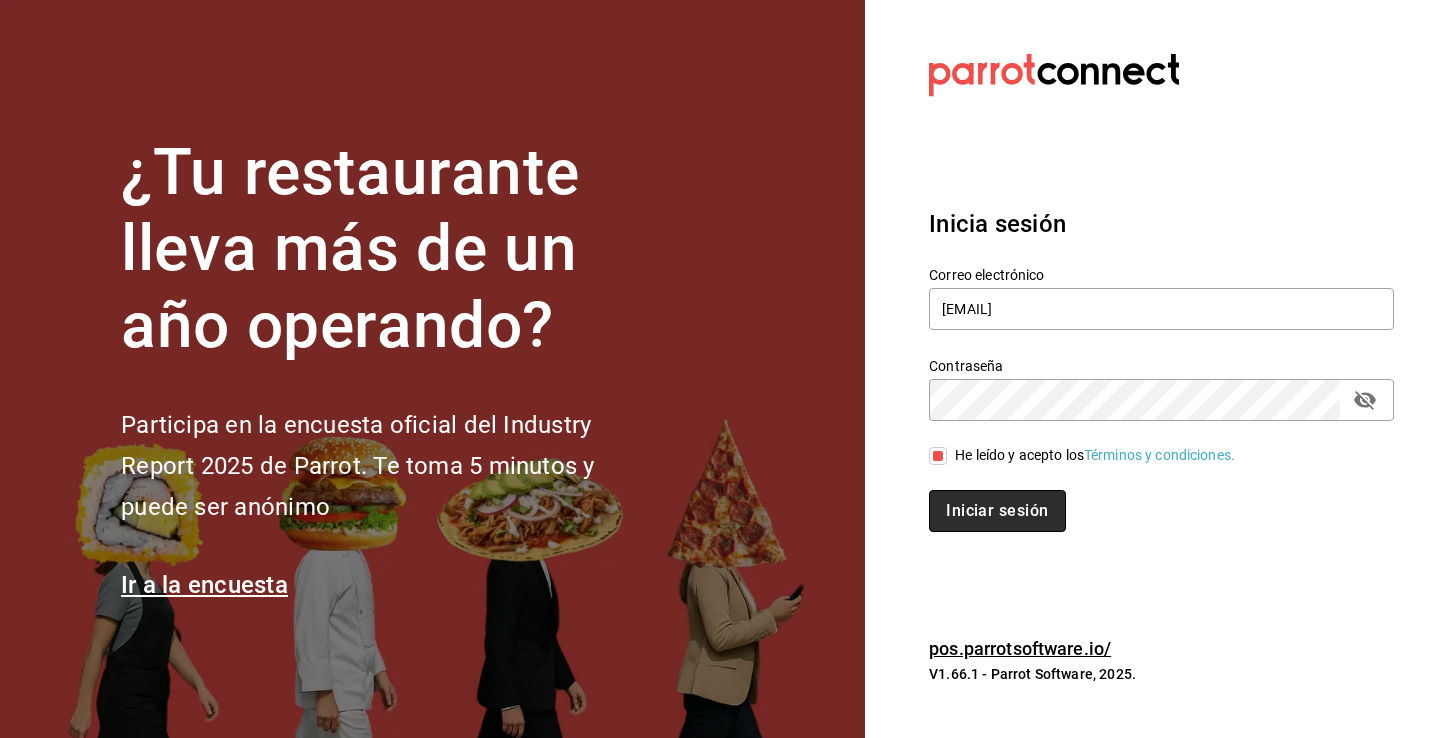 click on "Iniciar sesión" at bounding box center [997, 511] 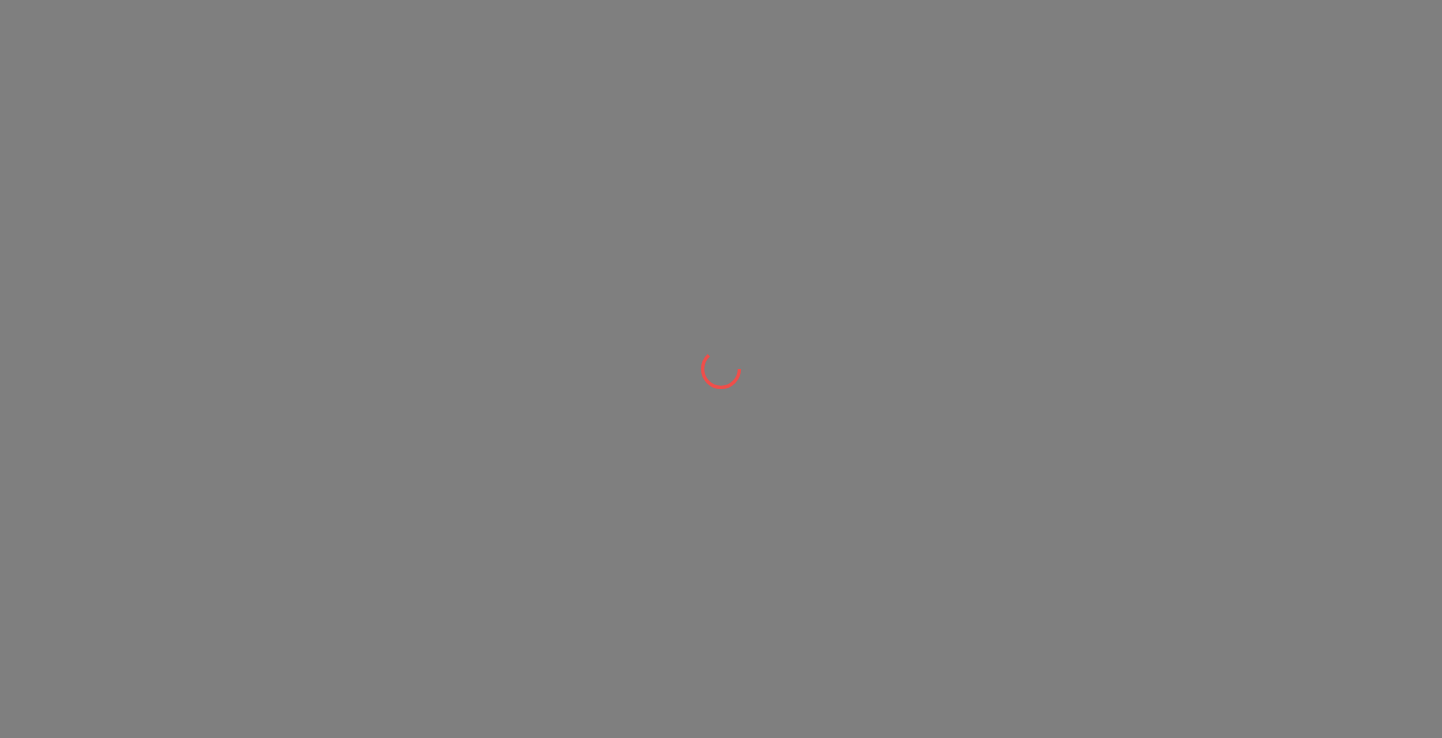 scroll, scrollTop: 0, scrollLeft: 0, axis: both 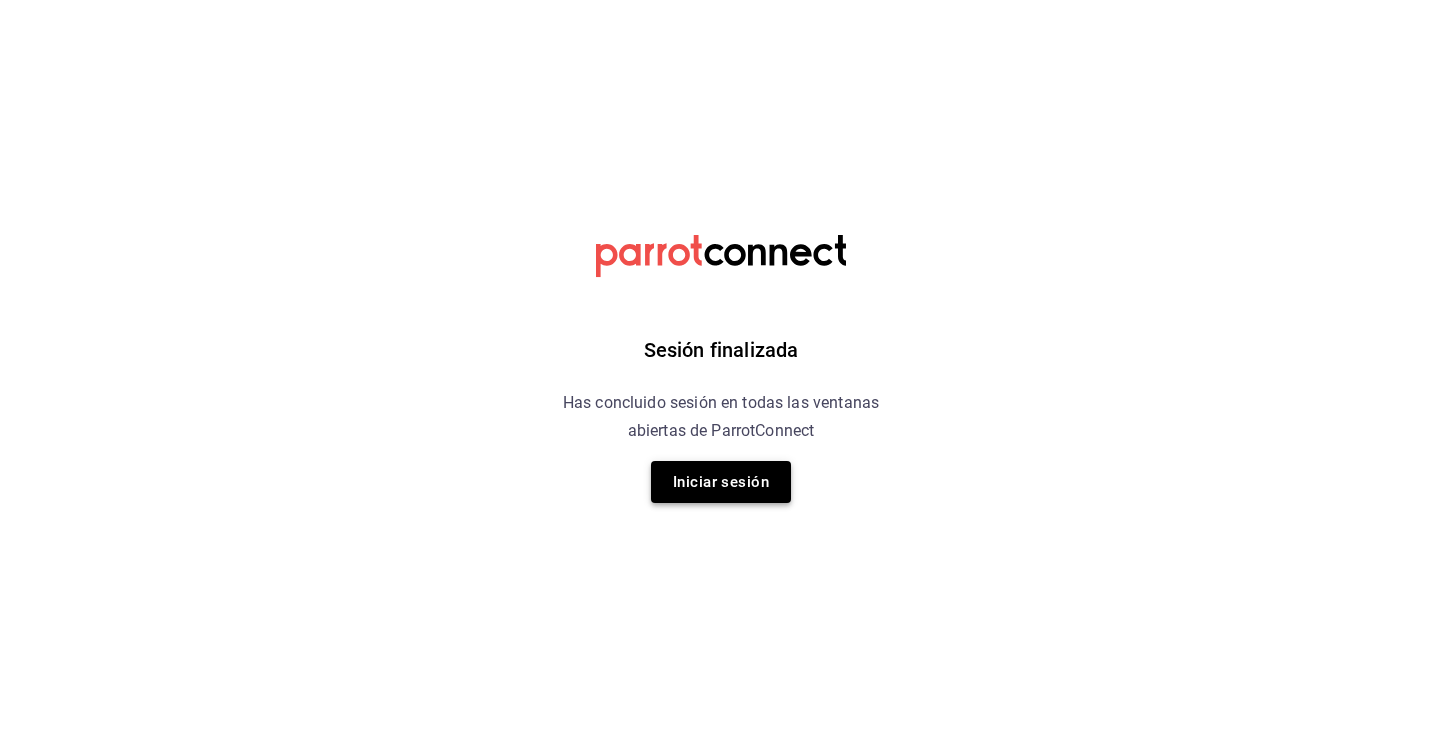 click on "Iniciar sesión" at bounding box center (721, 482) 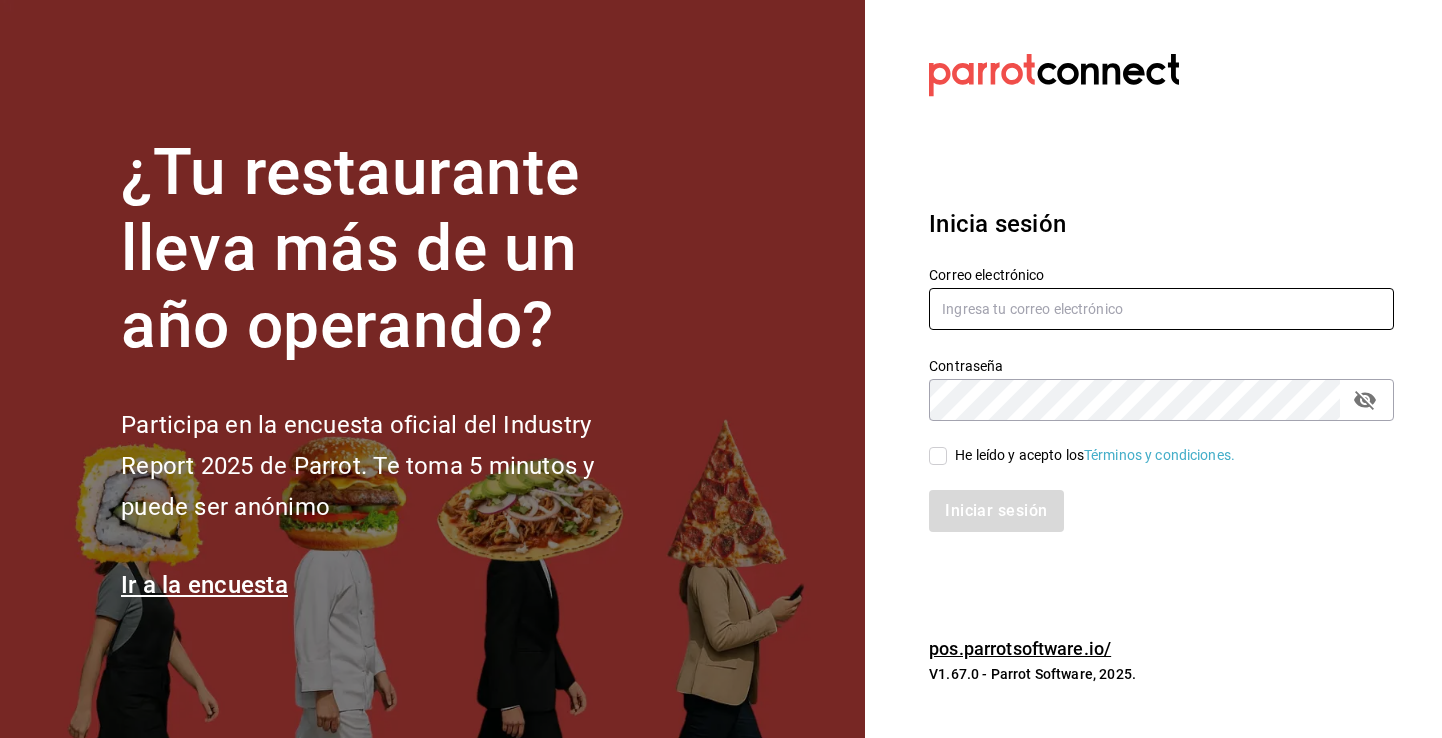 type on "[EMAIL]" 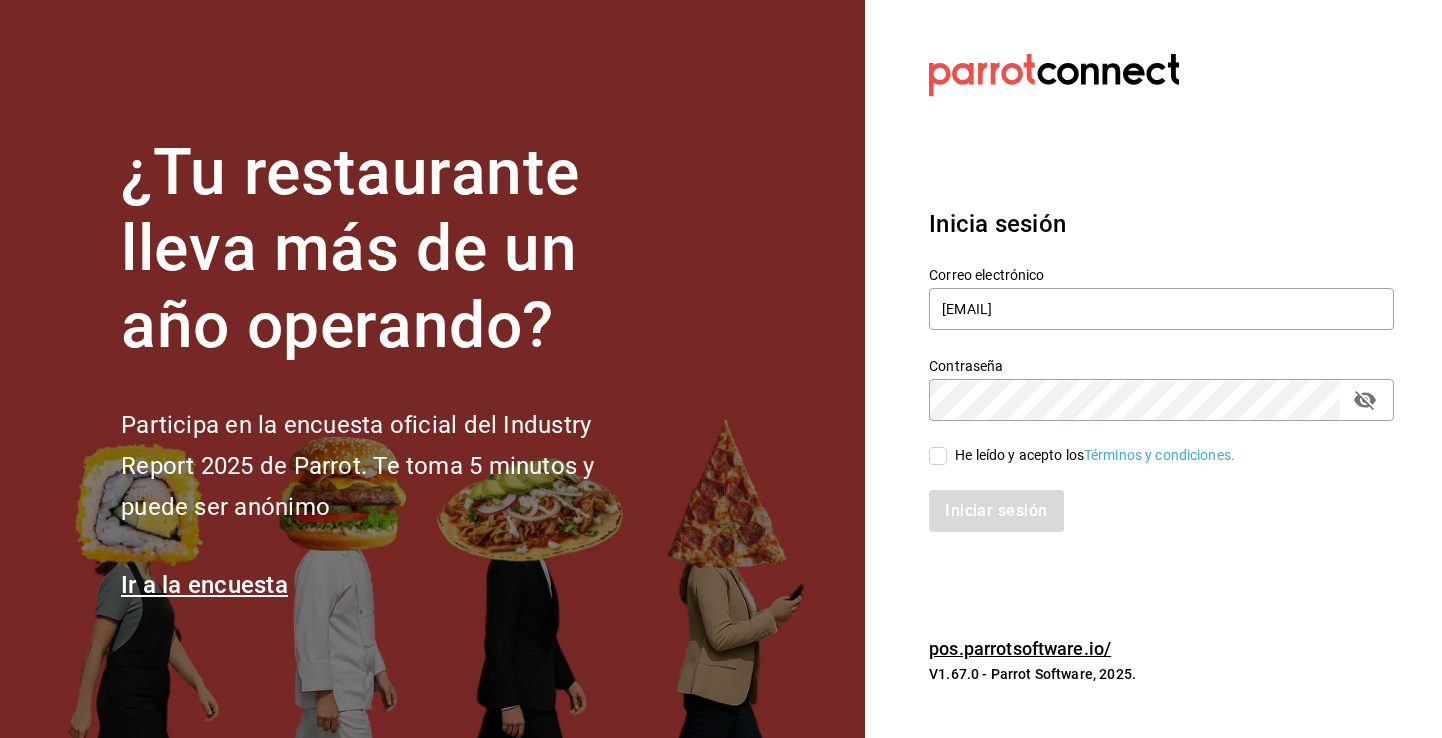 click on "He leído y acepto los  Términos y condiciones." at bounding box center (938, 456) 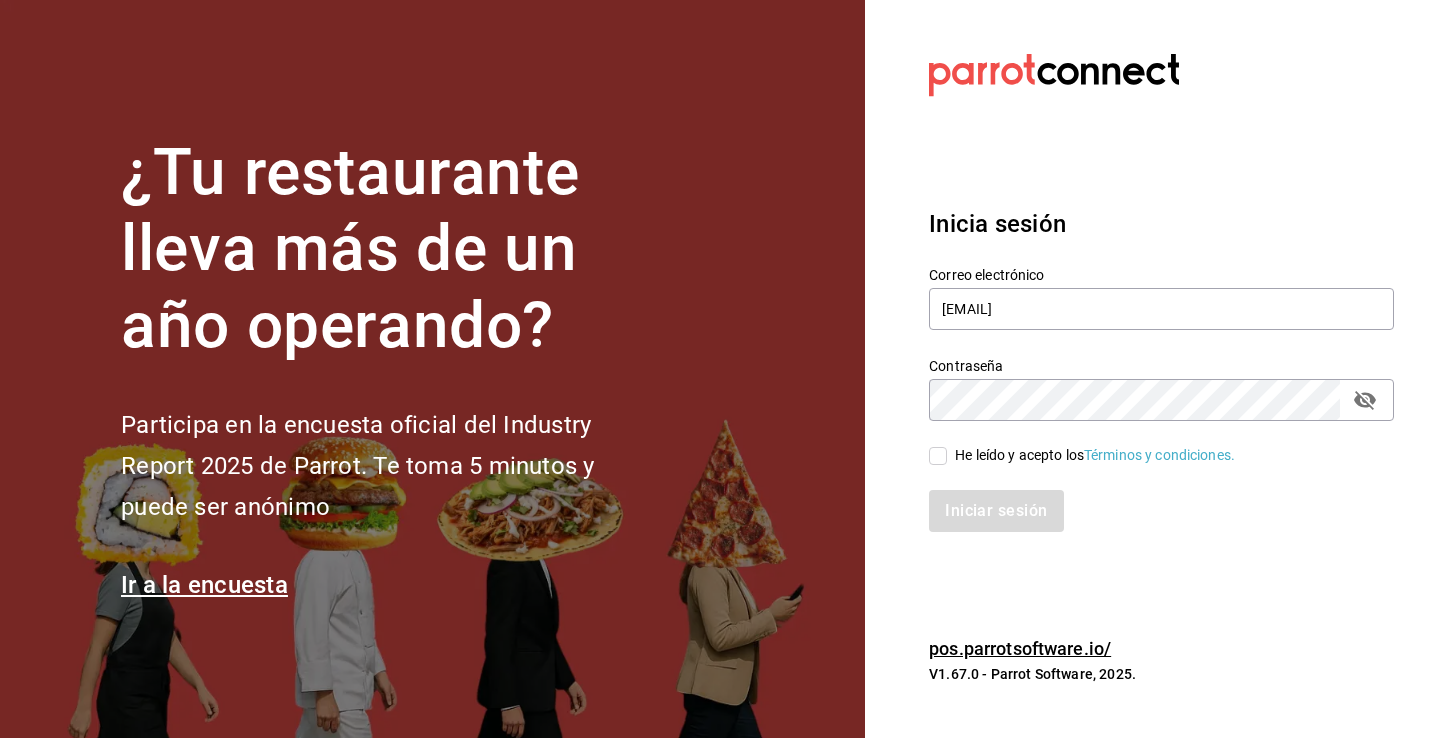 checkbox on "true" 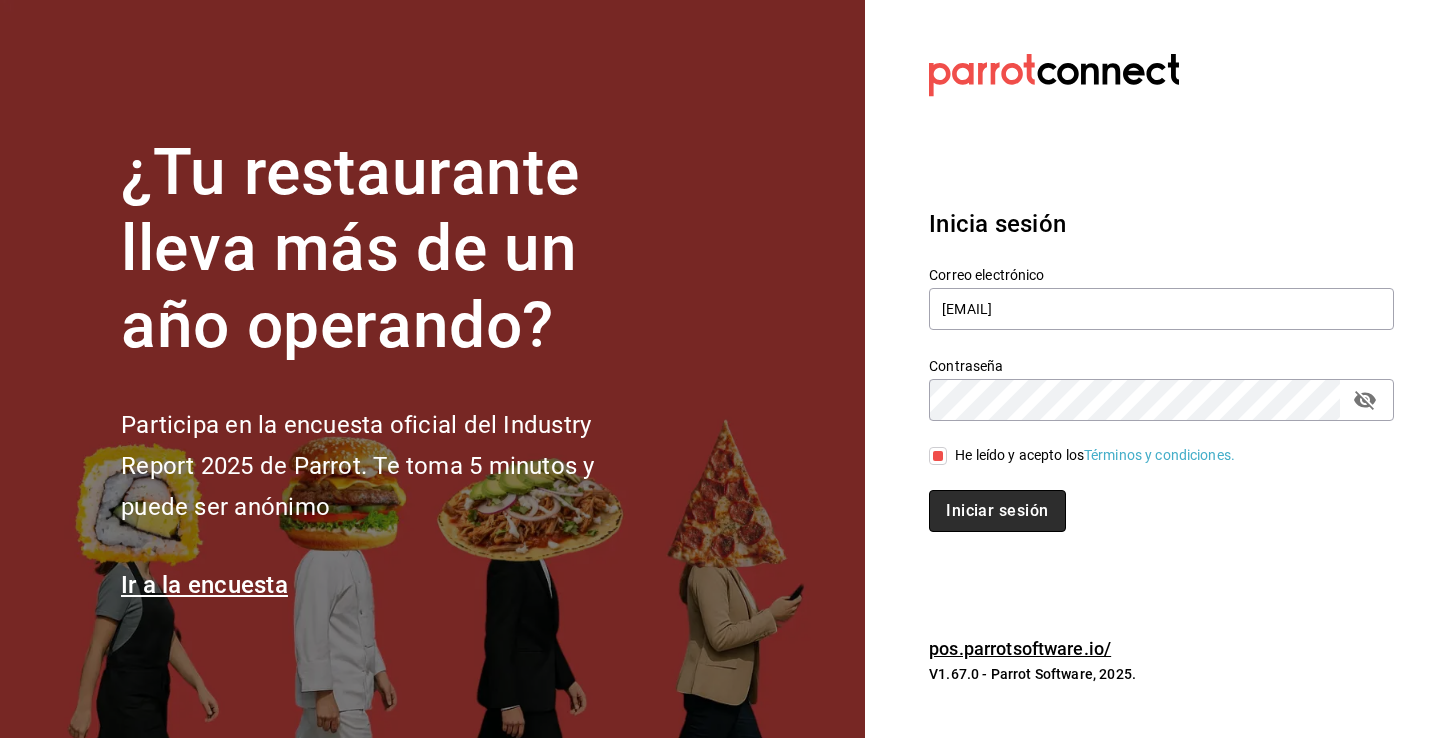 click on "Iniciar sesión" at bounding box center [997, 511] 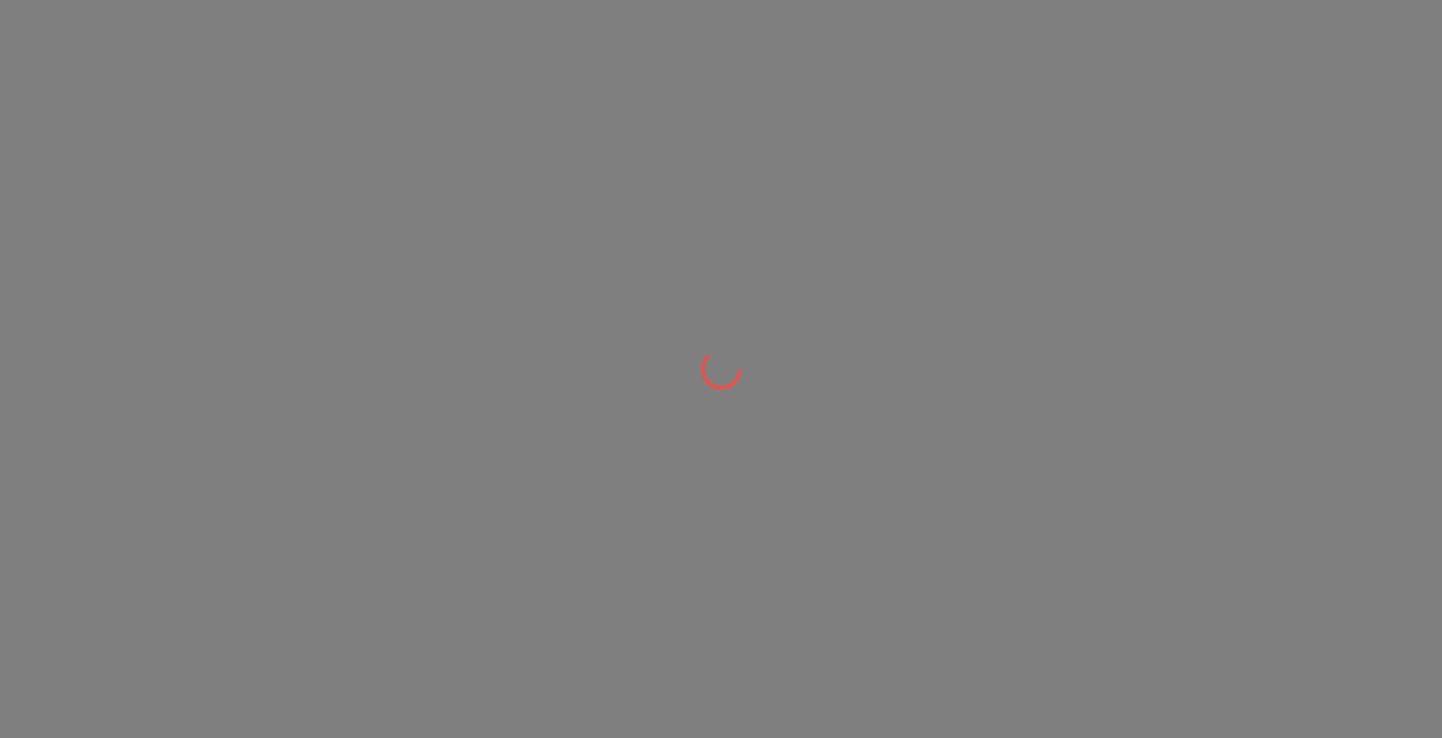 scroll, scrollTop: 0, scrollLeft: 0, axis: both 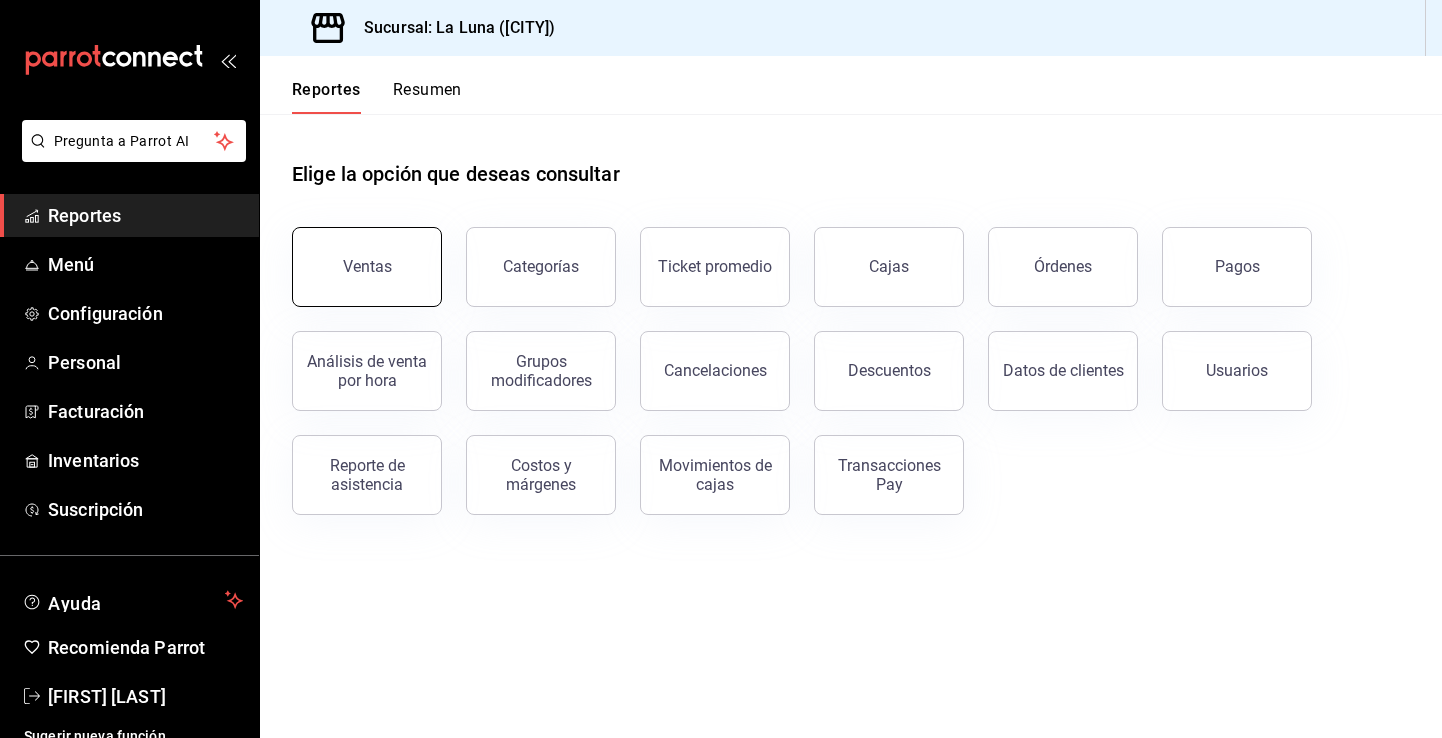 click on "Ventas" at bounding box center [367, 267] 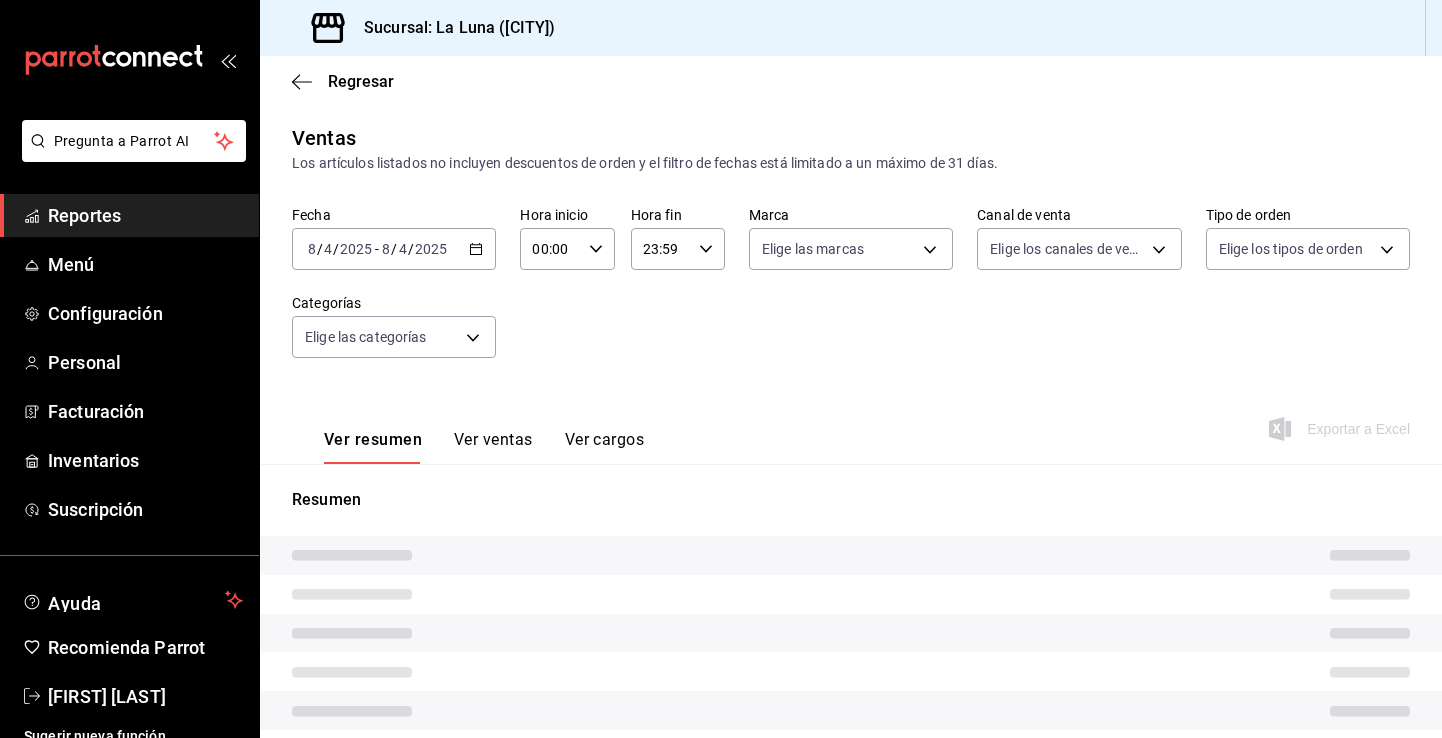click 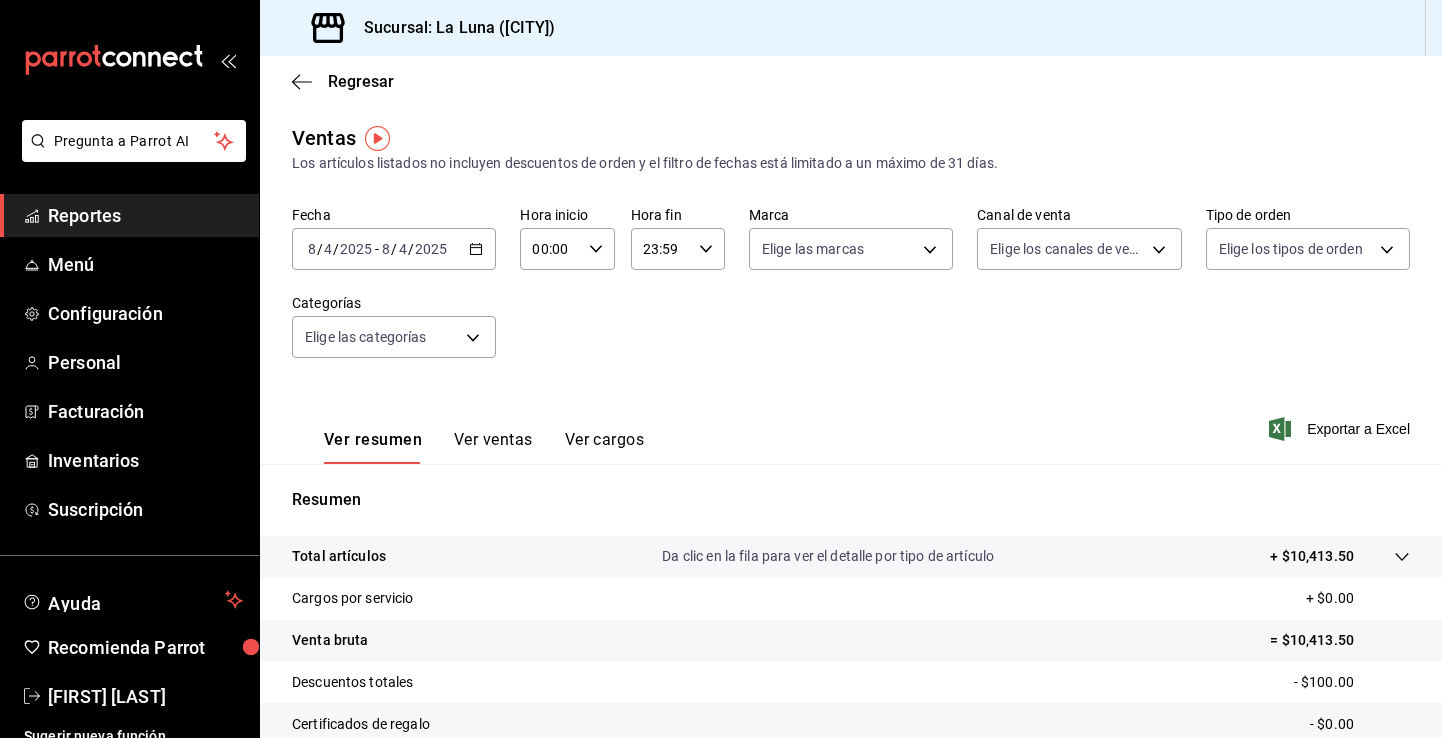 click 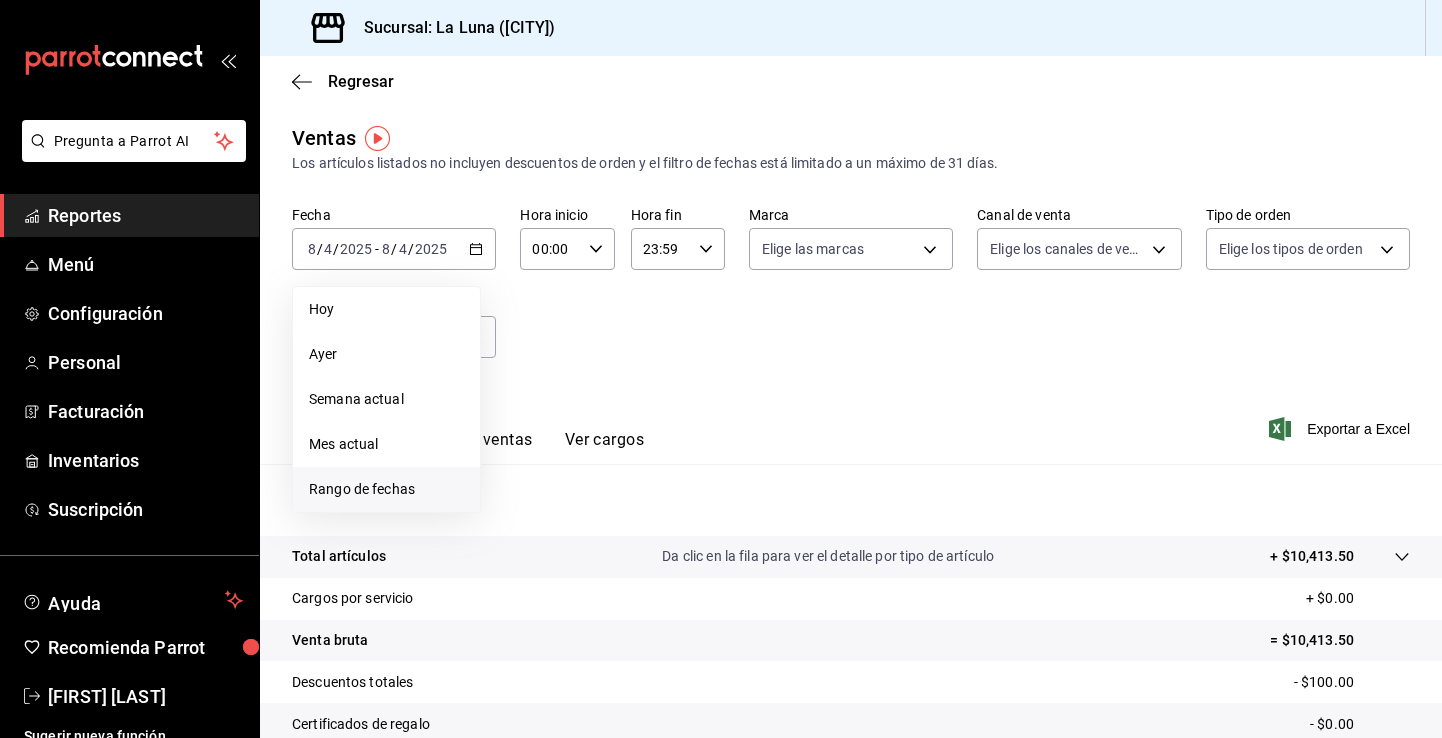 click on "Rango de fechas" at bounding box center [386, 489] 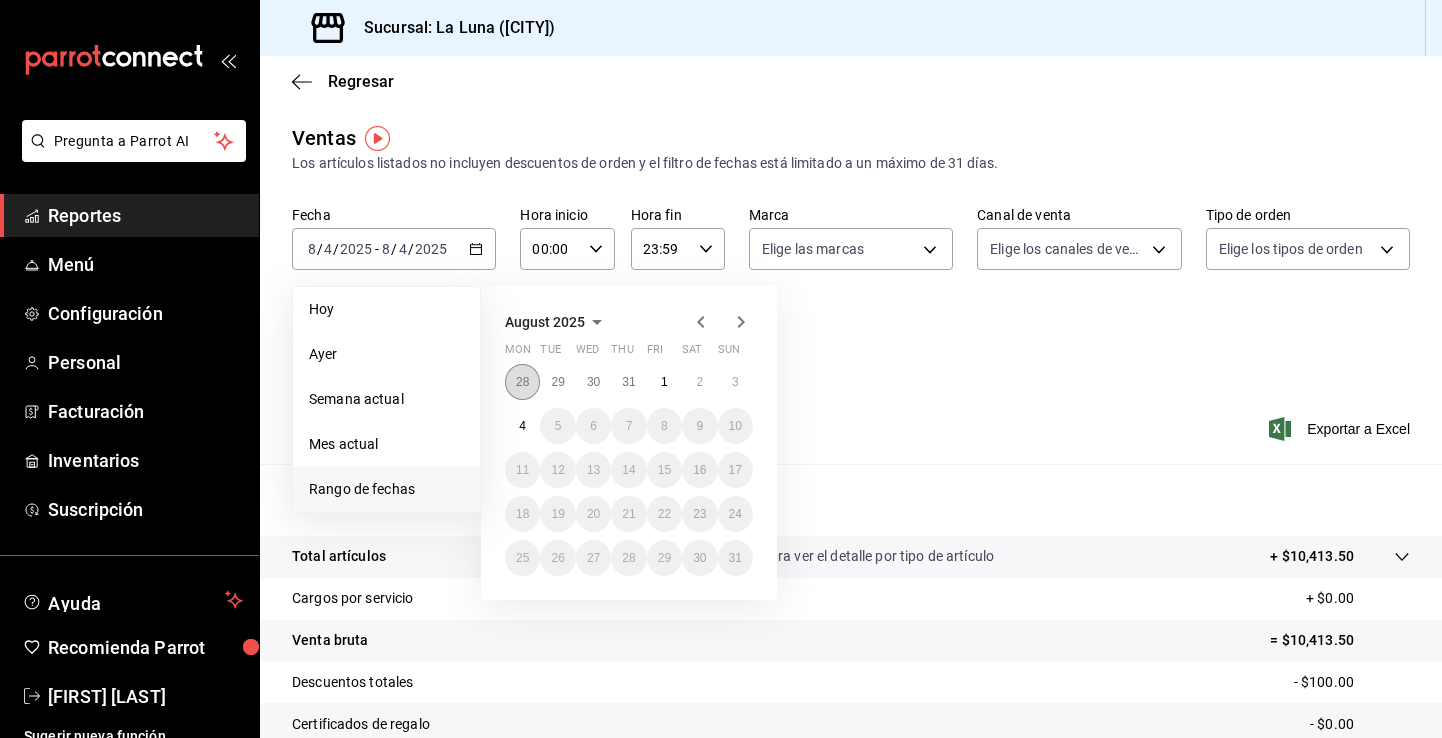 click on "28" at bounding box center [522, 382] 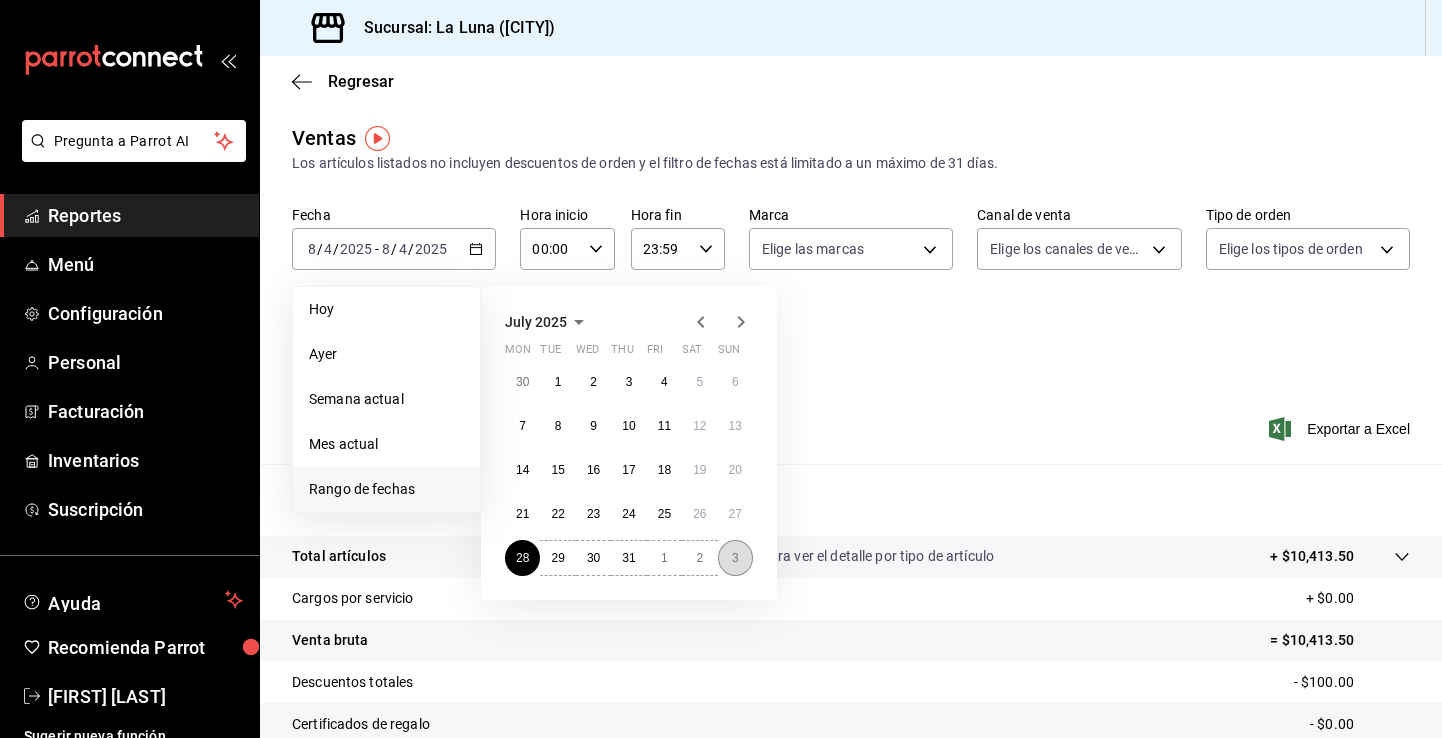 click on "3" at bounding box center [735, 558] 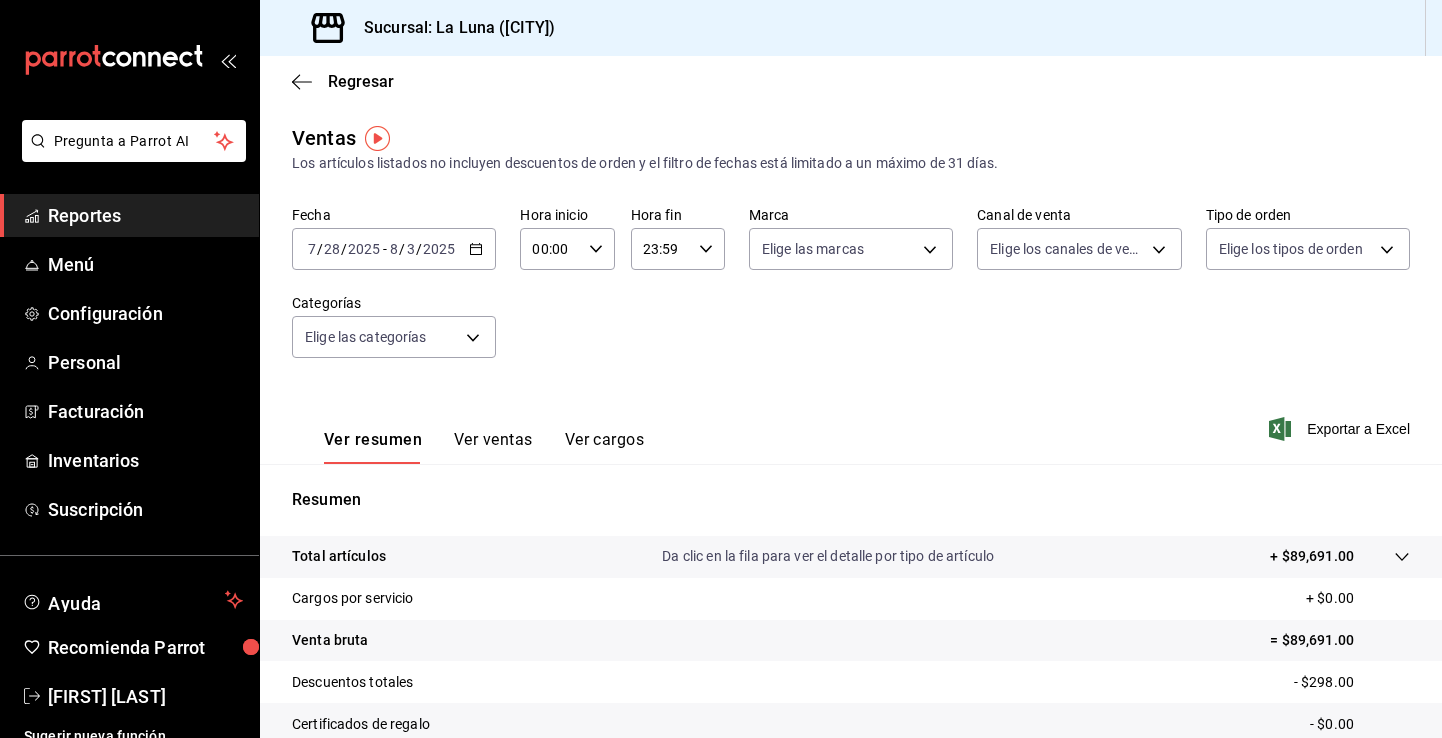 click 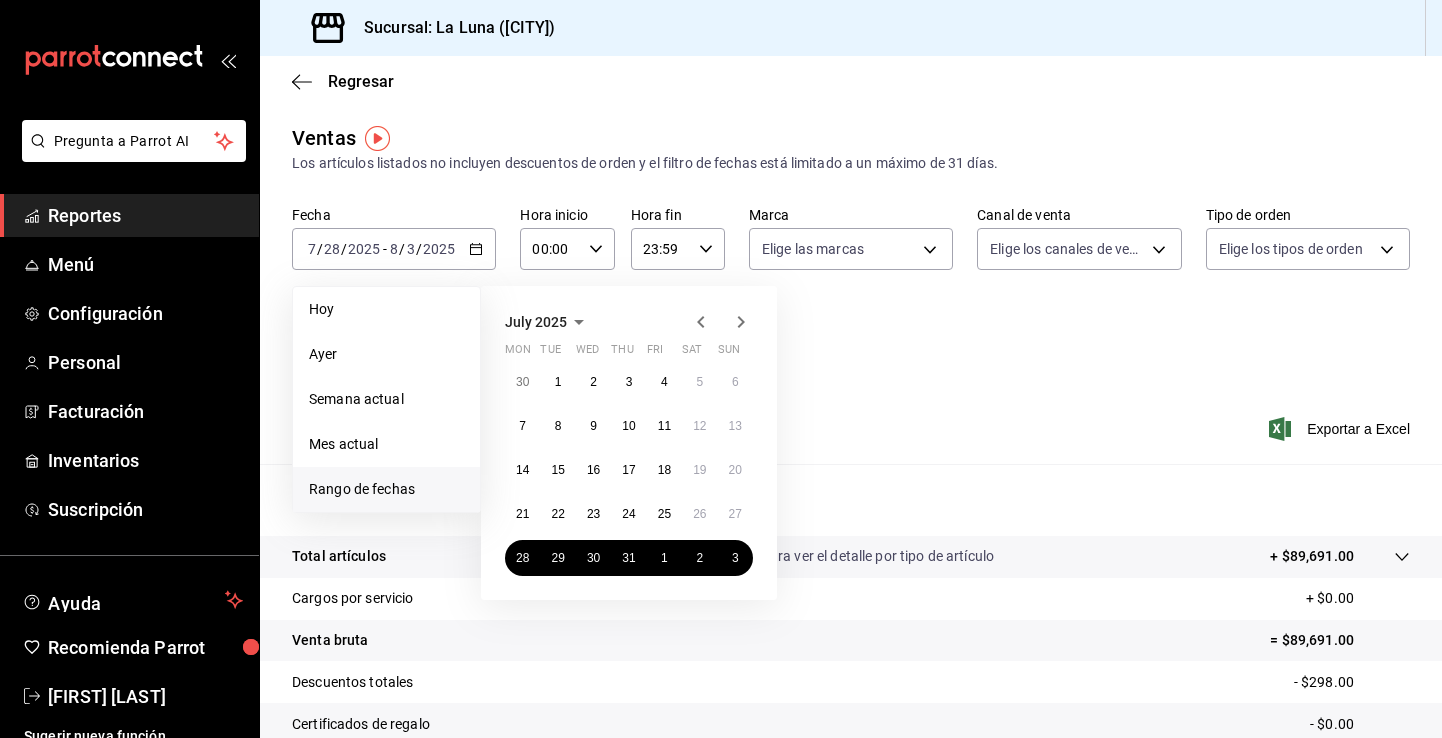 click 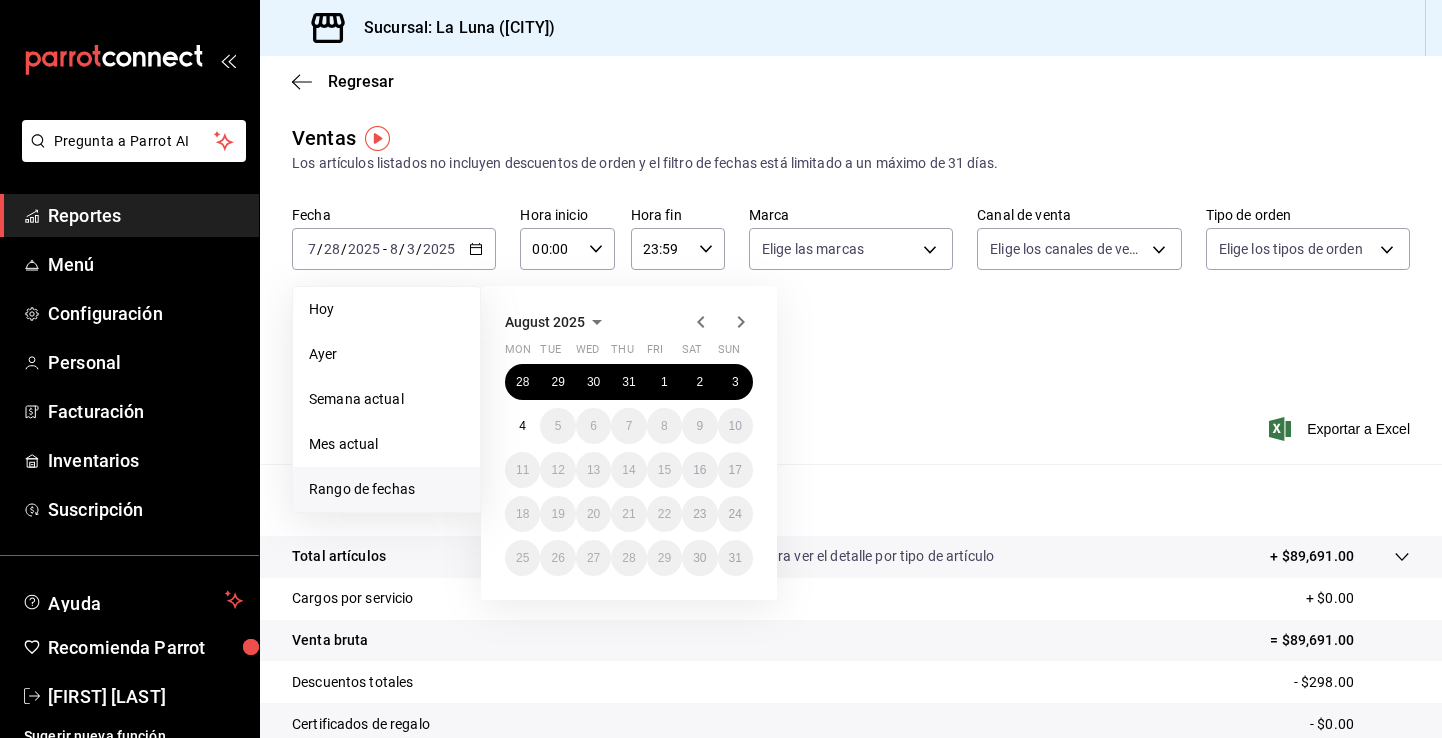 click on "August 2025 Mon Tue Wed Thu Fri Sat Sun 28 29 30 31 1 2 3 4 5 6 7 8 9 10 11 12 13 14 15 16 17 18 19 20 21 22 23 24 25 26 27 28 29 30 31" at bounding box center [629, 443] 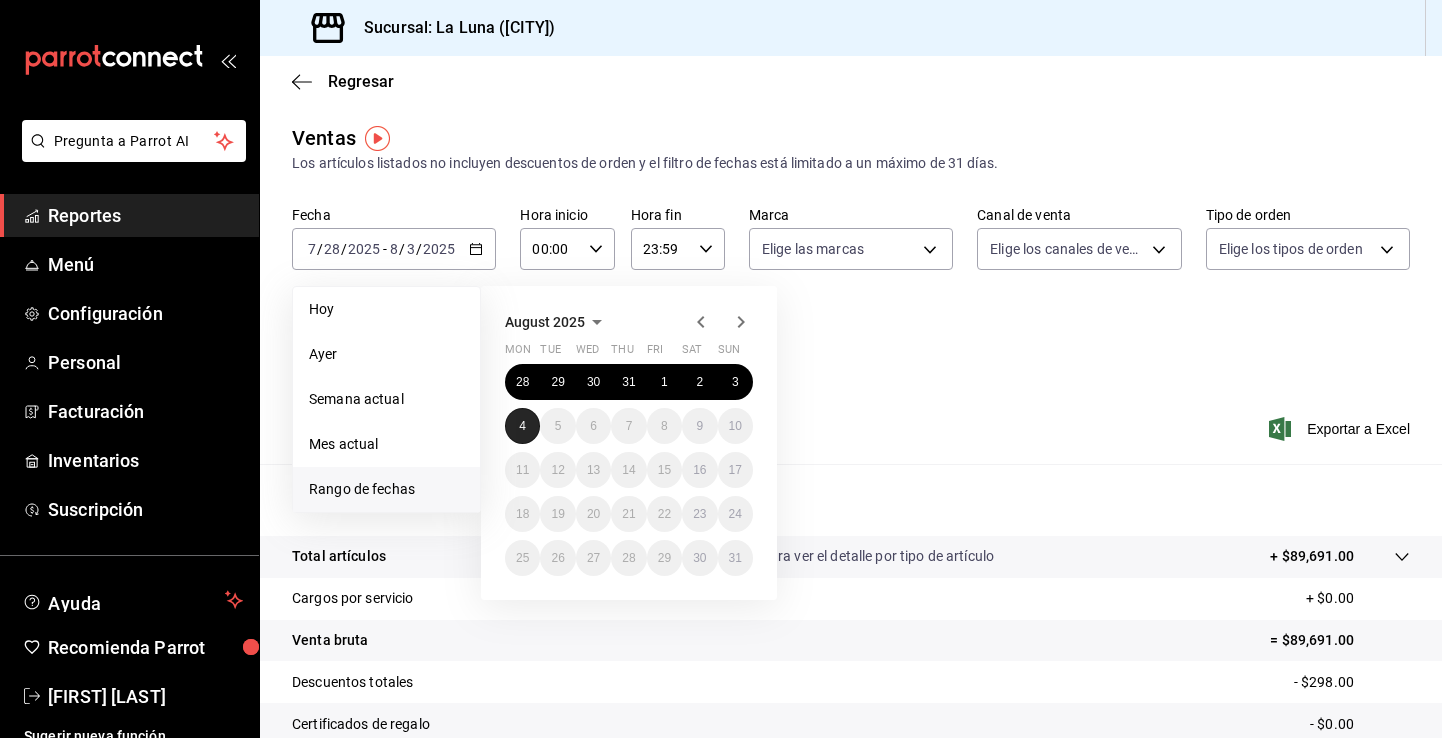 click on "4" at bounding box center [522, 426] 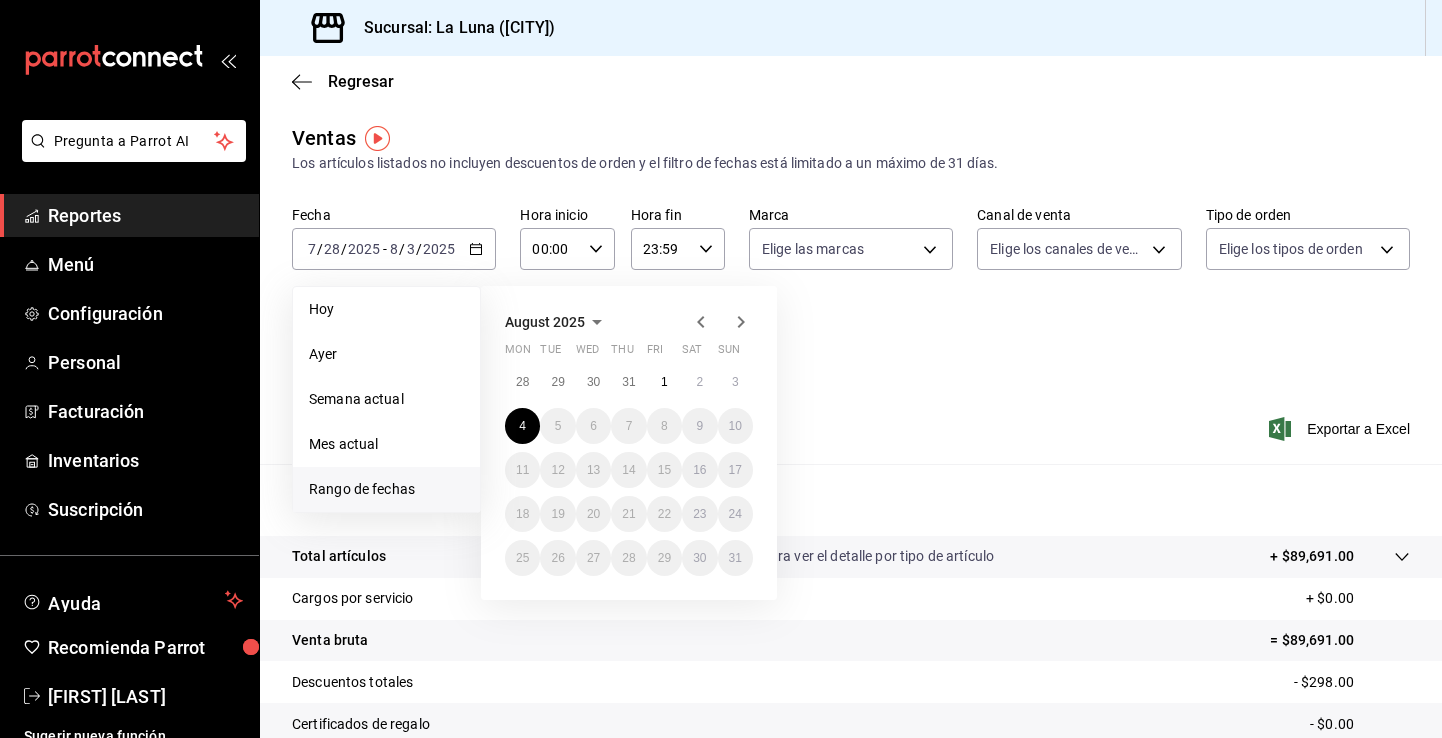 click on "August 2025 Mon Tue Wed Thu Fri Sat Sun 28 29 30 31 1 2 3 4 5 6 7 8 9 10 11 12 13 14 15 16 17 18 19 20 21 22 23 24 25 26 27 28 29 30 31" at bounding box center [656, 435] 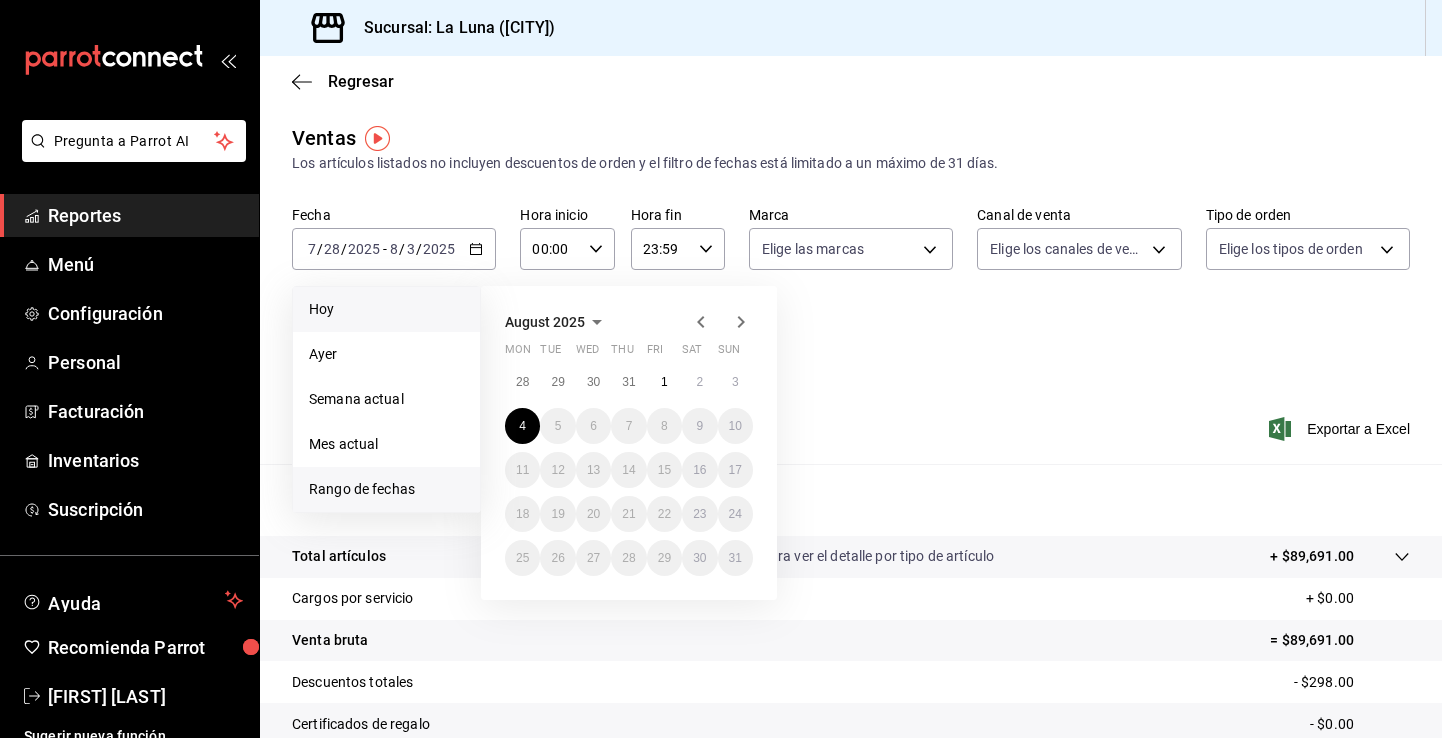 click on "Hoy" at bounding box center [386, 309] 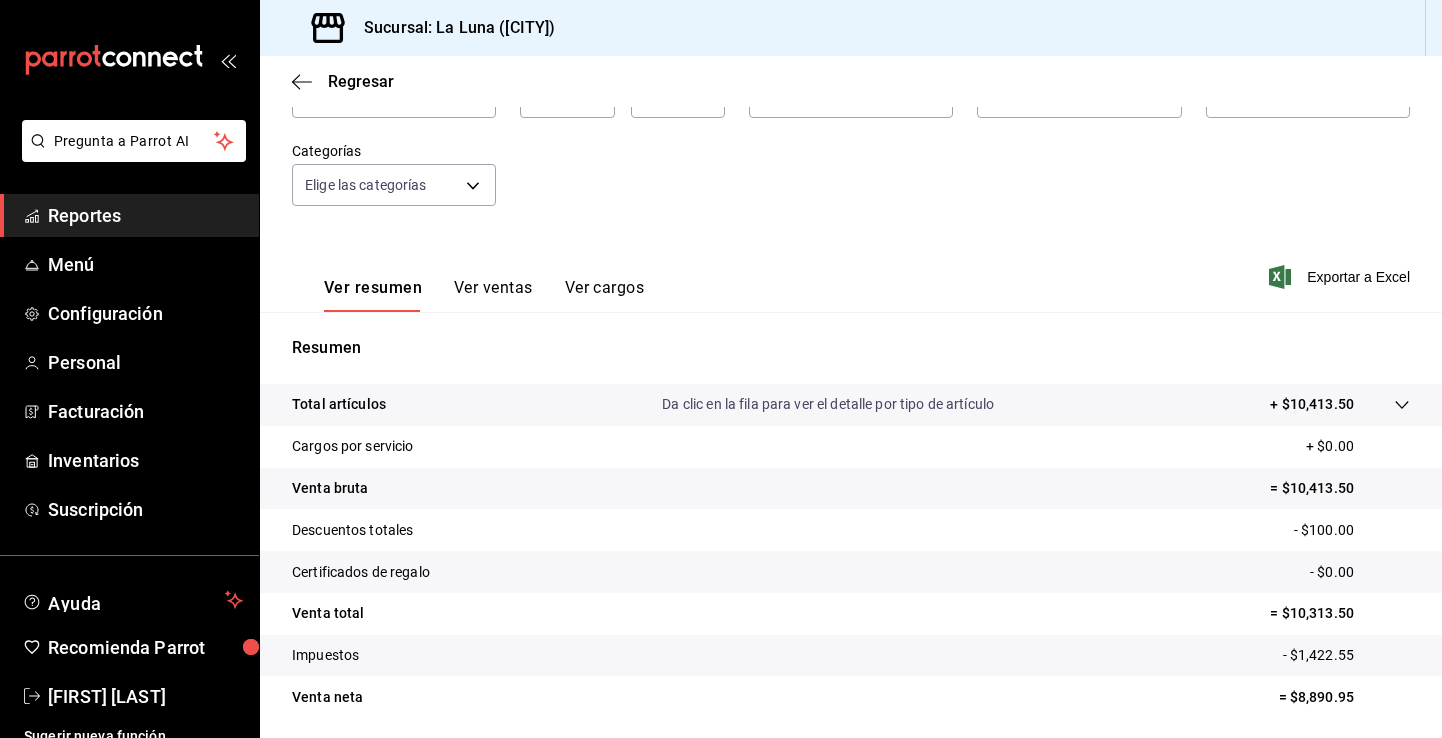 scroll, scrollTop: 220, scrollLeft: 0, axis: vertical 